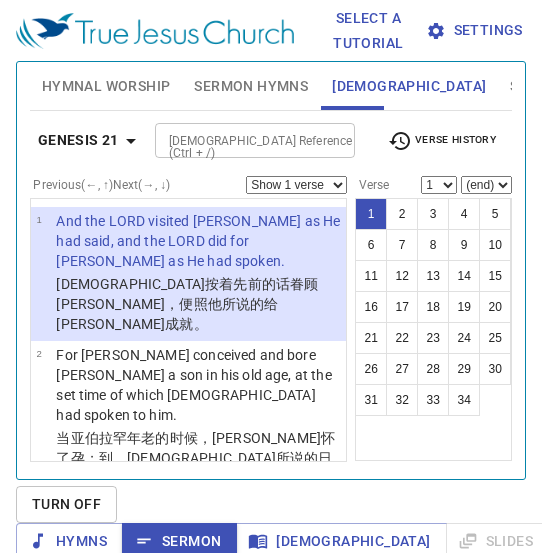 scroll, scrollTop: 0, scrollLeft: 0, axis: both 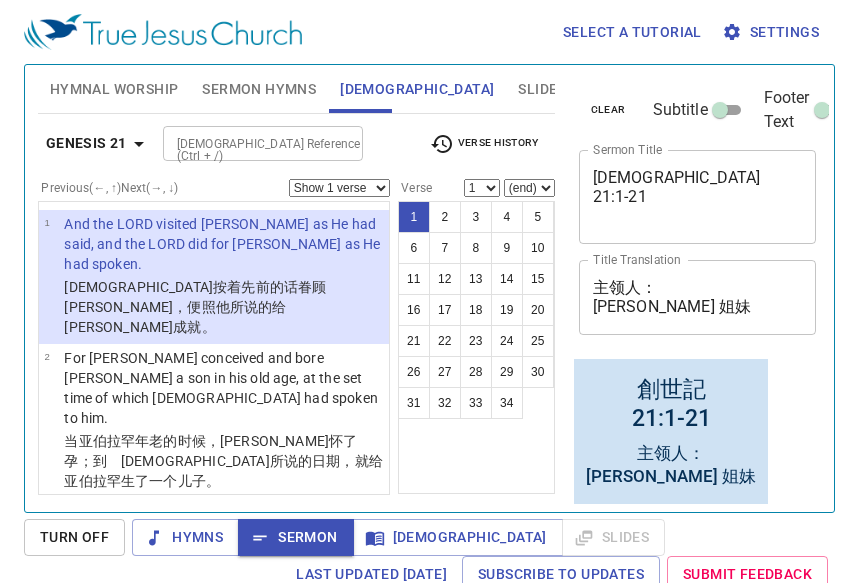 click on "Sermon Hymns" at bounding box center (259, 89) 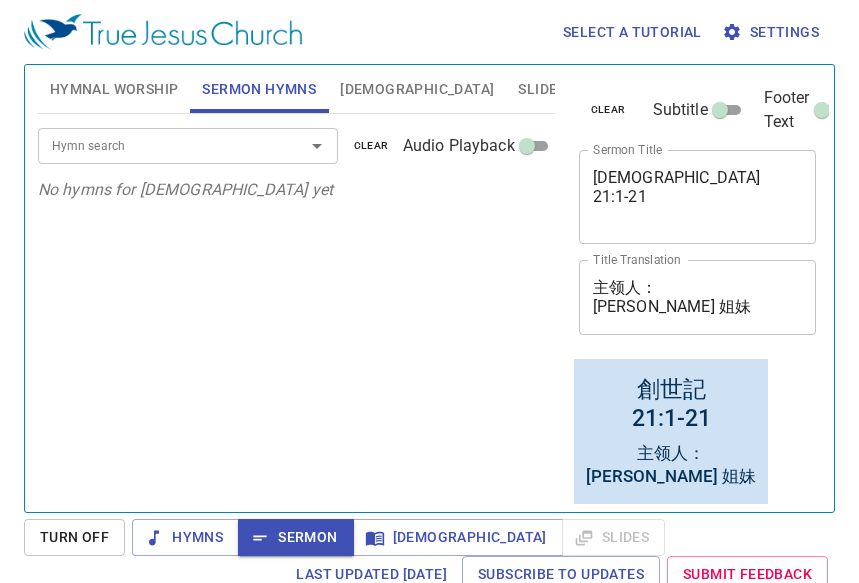 click on "Hymn search" at bounding box center [158, 145] 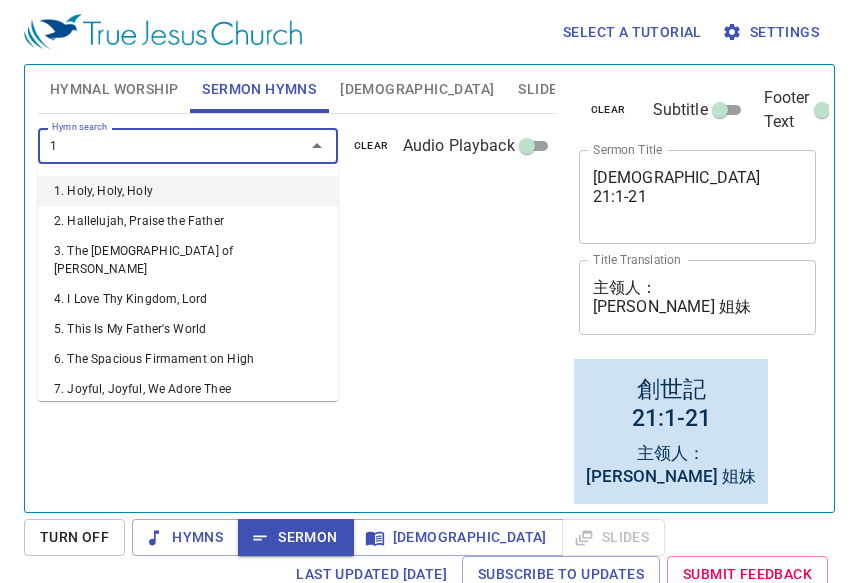 type on "11" 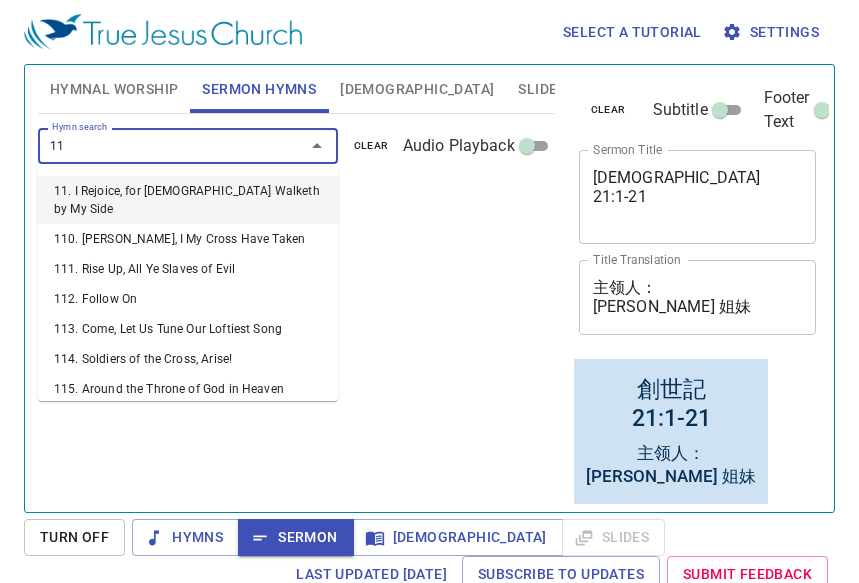 click on "11. I Rejoice, for [DEMOGRAPHIC_DATA] Walketh by My Side" at bounding box center (188, 200) 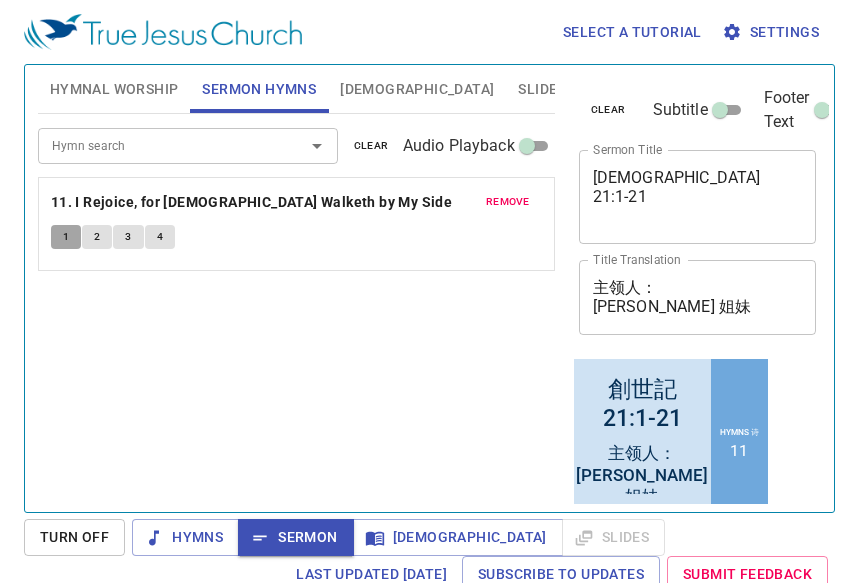 click on "1" at bounding box center (66, 237) 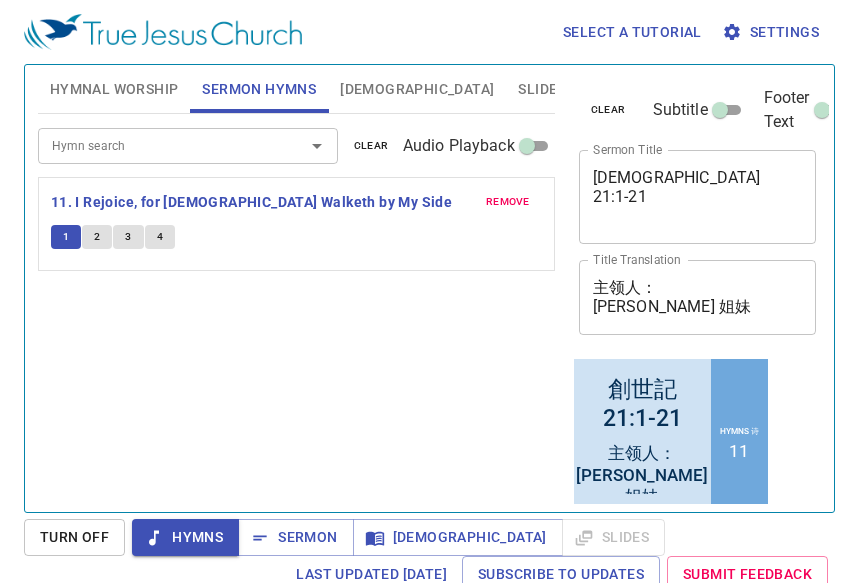 click on "2" at bounding box center (97, 237) 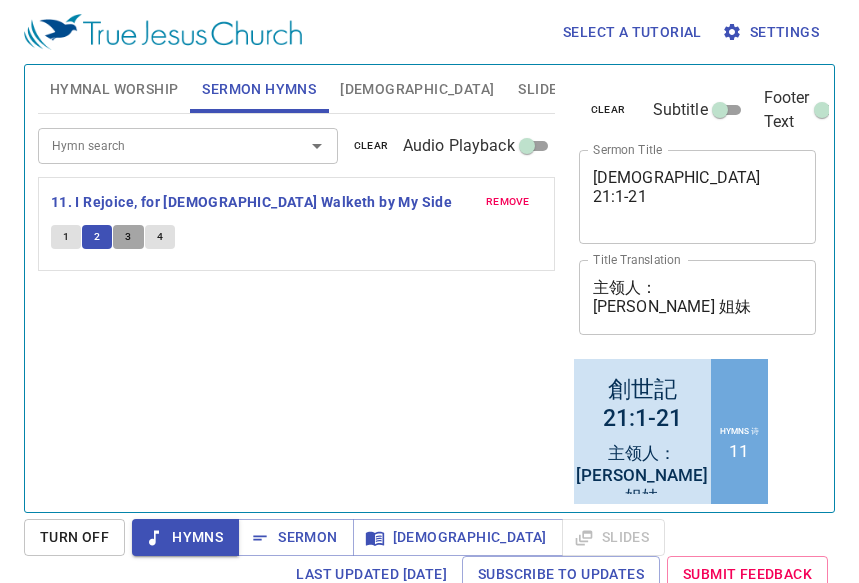 click on "3" at bounding box center (128, 237) 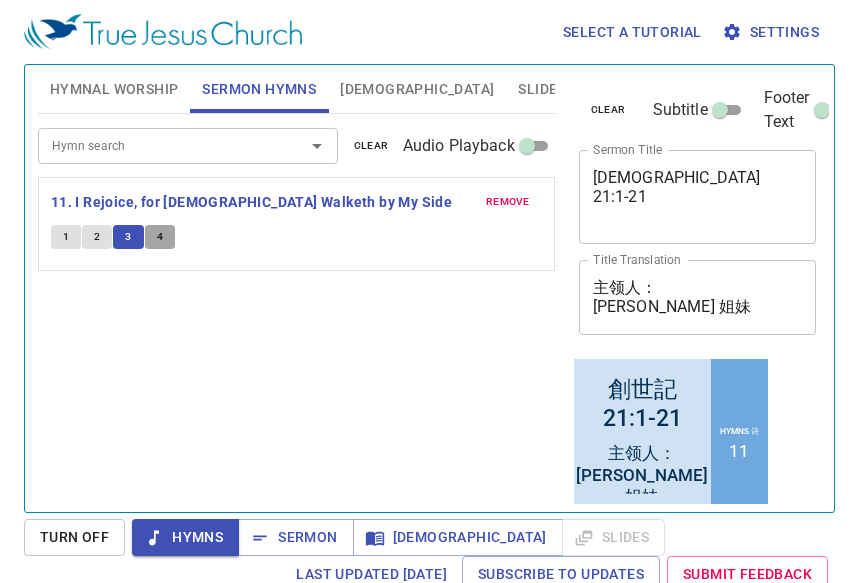 click on "4" at bounding box center (160, 237) 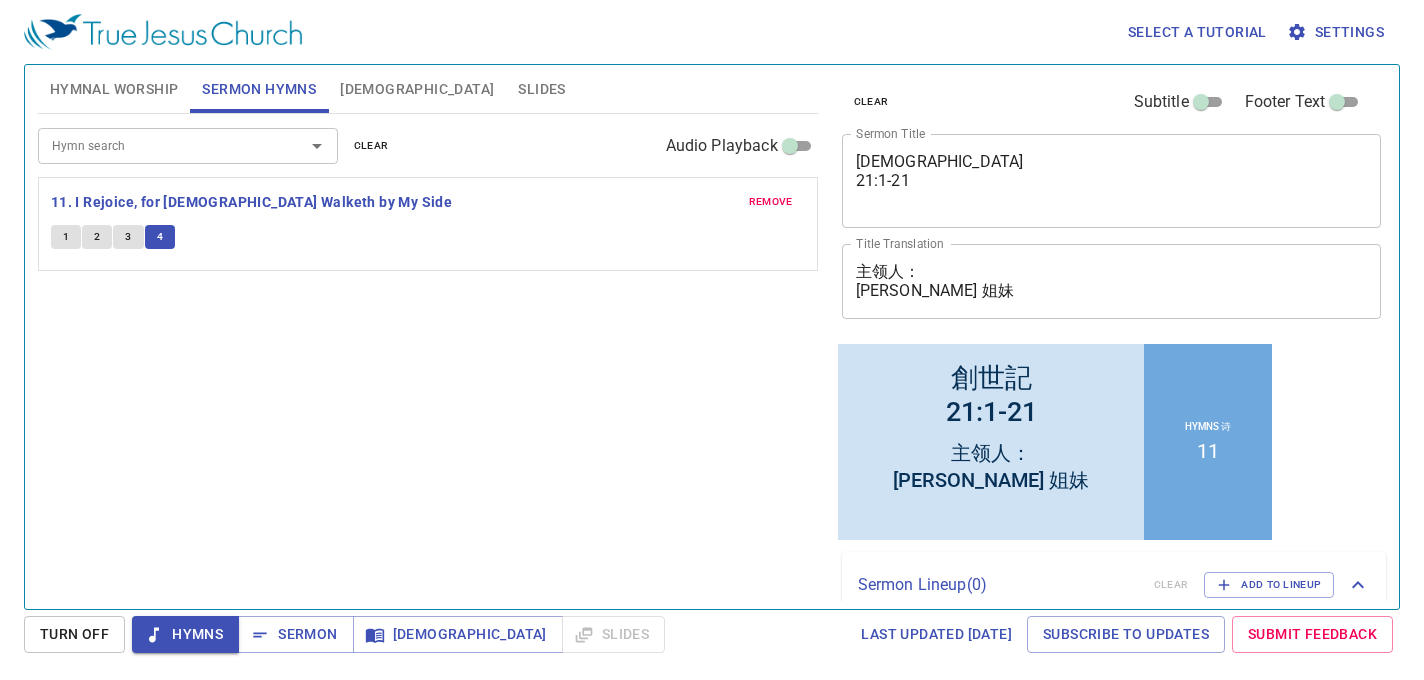 click on "[DEMOGRAPHIC_DATA]" at bounding box center (417, 89) 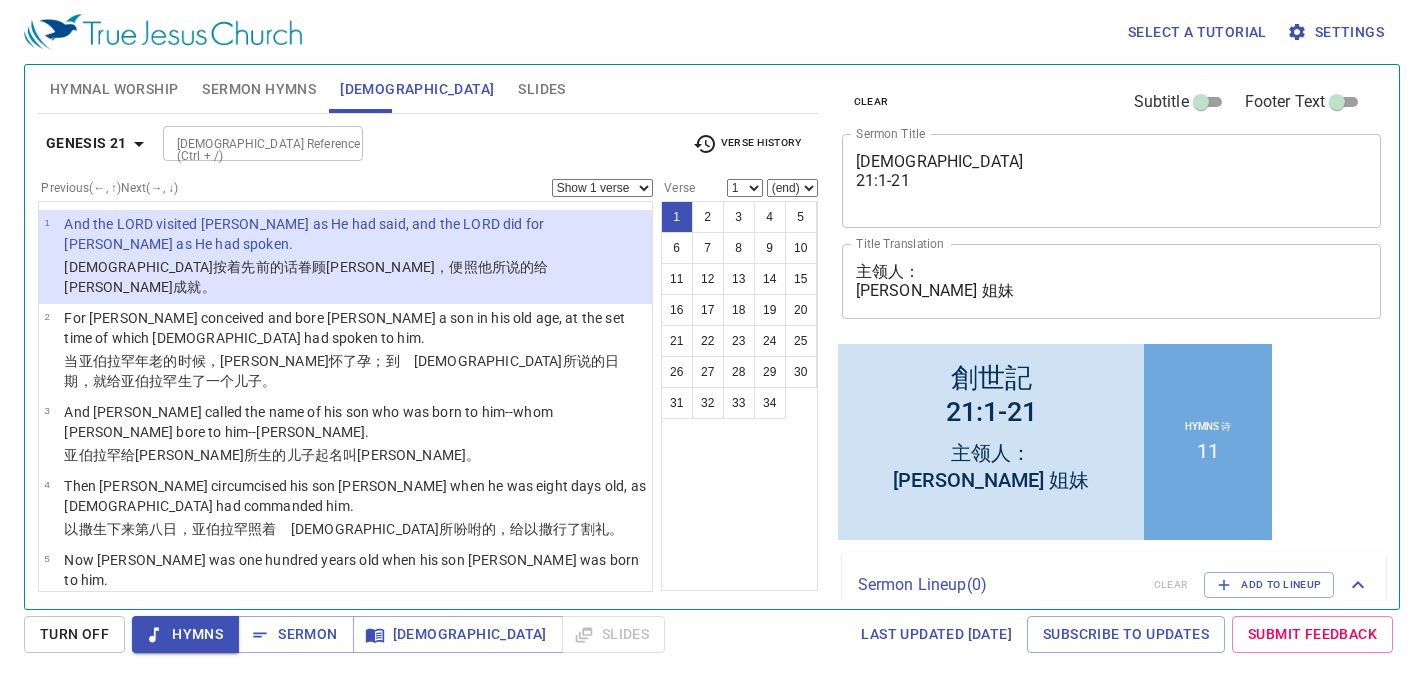 click on "[DEMOGRAPHIC_DATA]按着先前的话眷顾[PERSON_NAME]，便照他所说的给[PERSON_NAME]成就。" at bounding box center (355, 277) 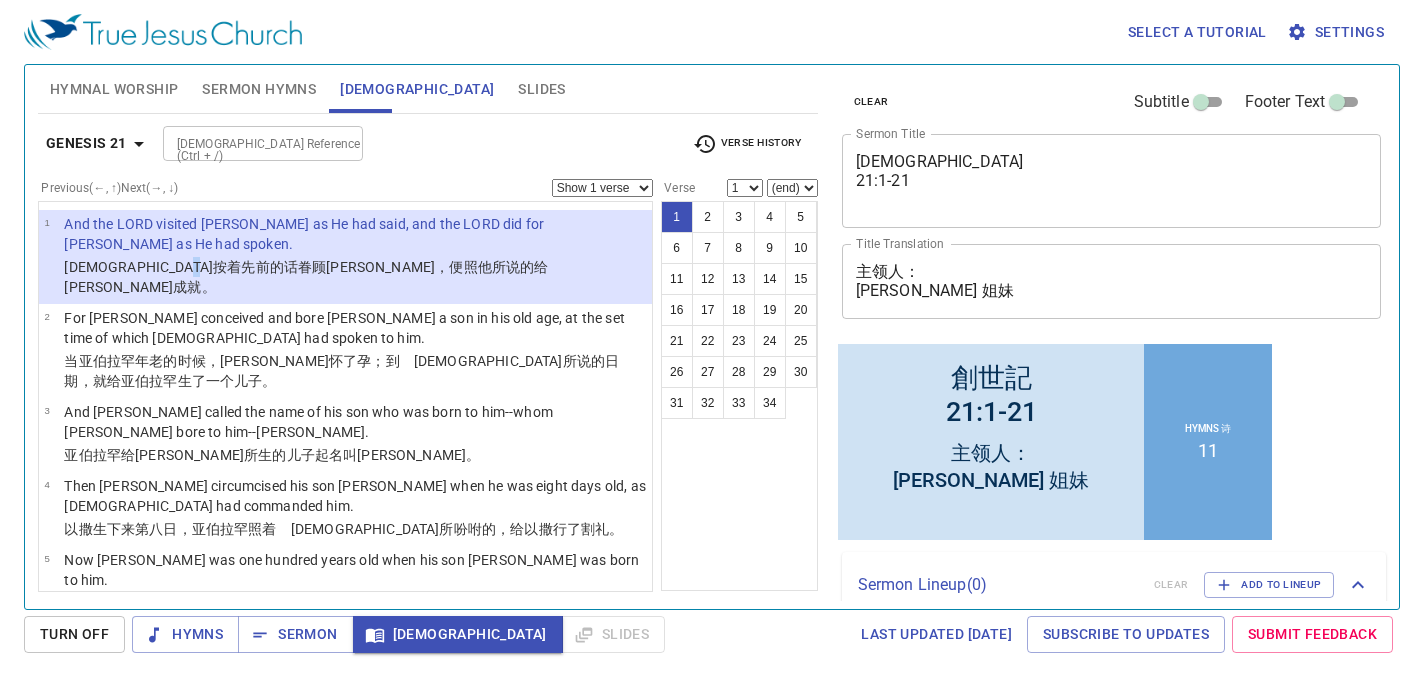 click on "耶和华按着先前的话眷顾撒拉，便照他所说的给撒拉成就。" at bounding box center [355, 277] 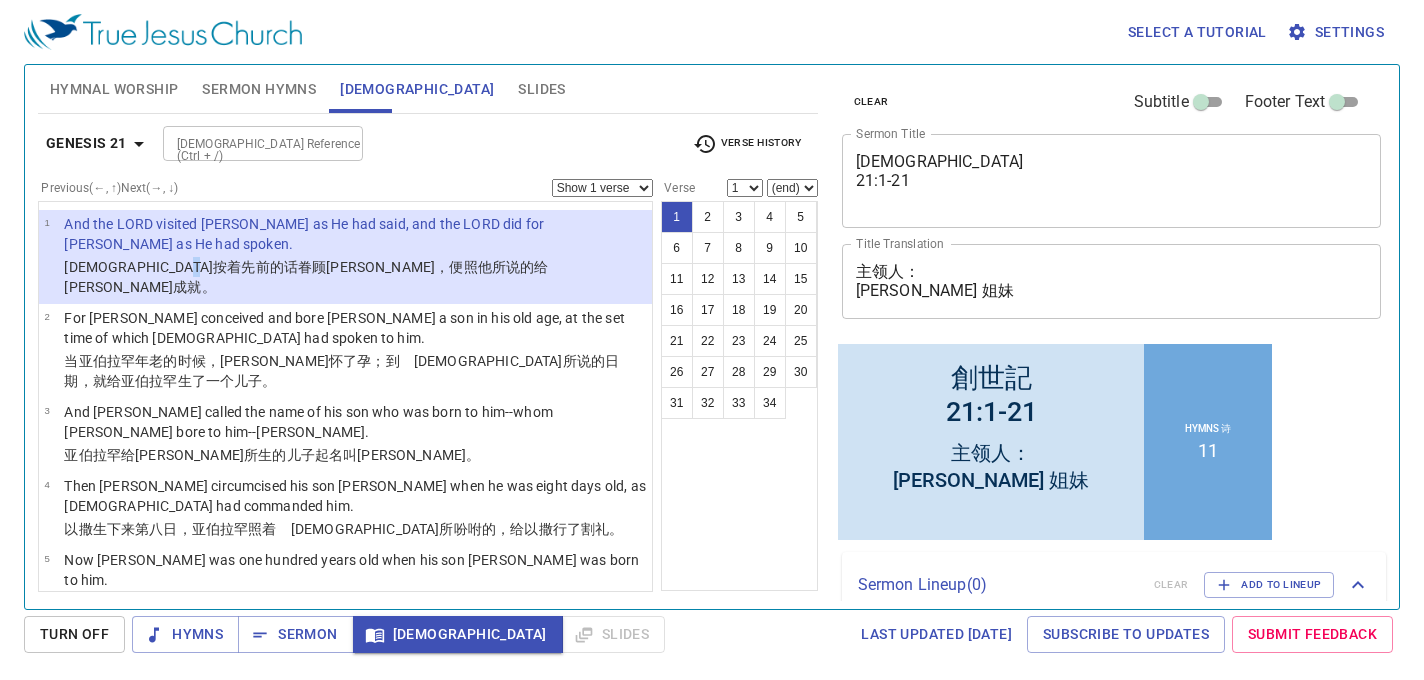 click on "1" at bounding box center (677, 217) 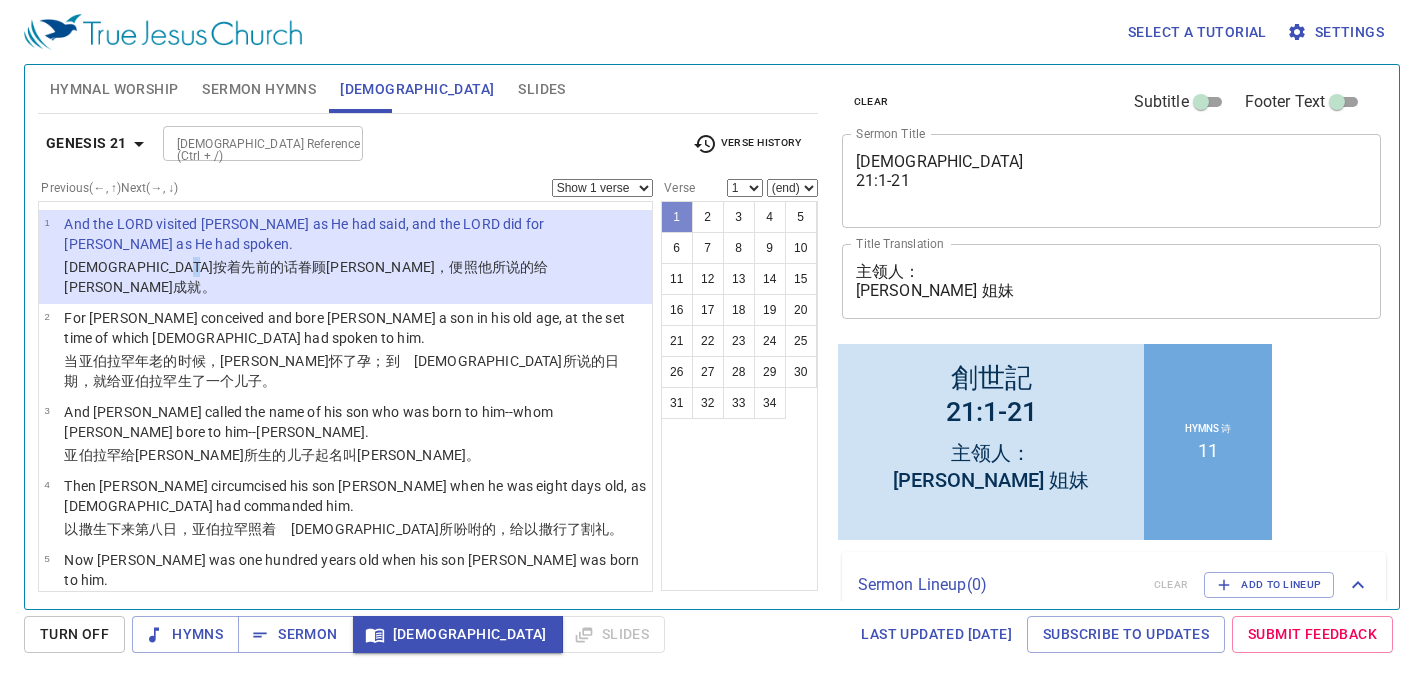 click on "1" at bounding box center (677, 217) 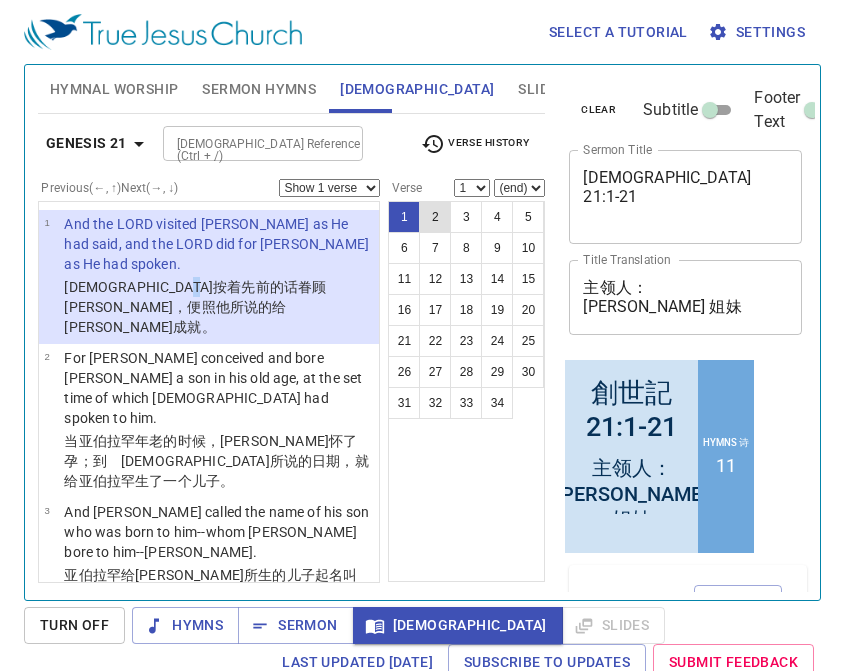click on "2" at bounding box center [435, 217] 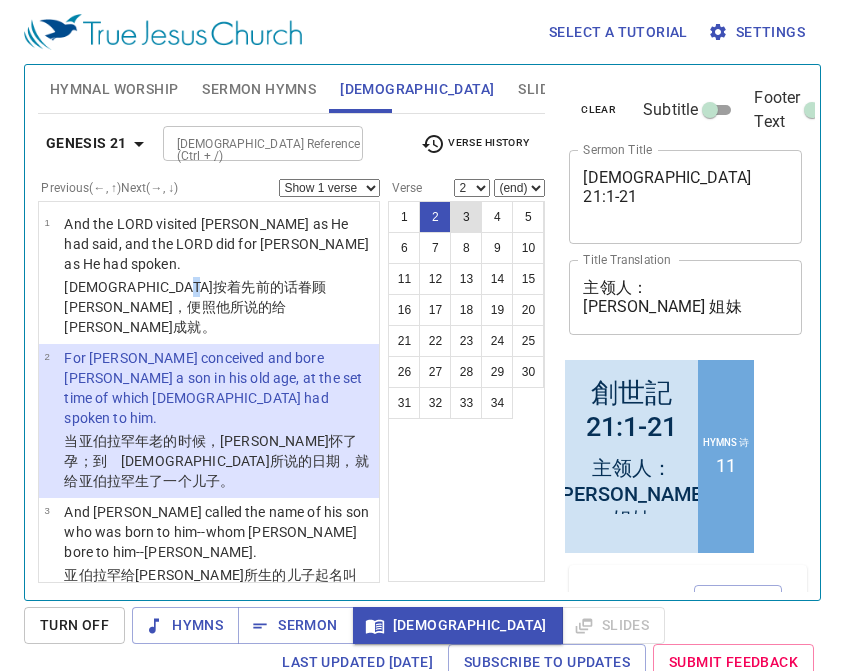click on "3" at bounding box center [466, 217] 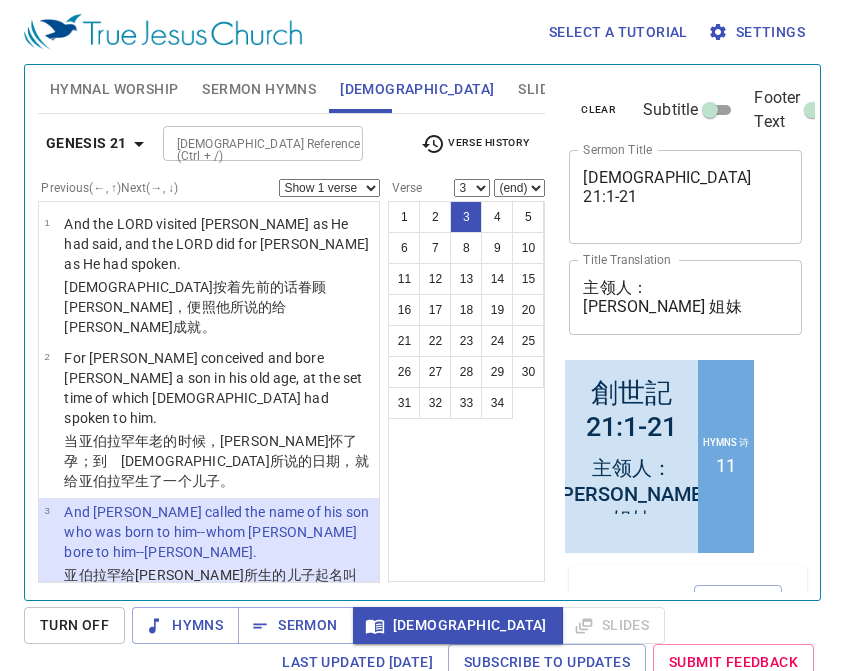 click on "Then [PERSON_NAME] circumcised his son [PERSON_NAME] when he was eight days old, as [DEMOGRAPHIC_DATA] had commanded him." at bounding box center (218, 646) 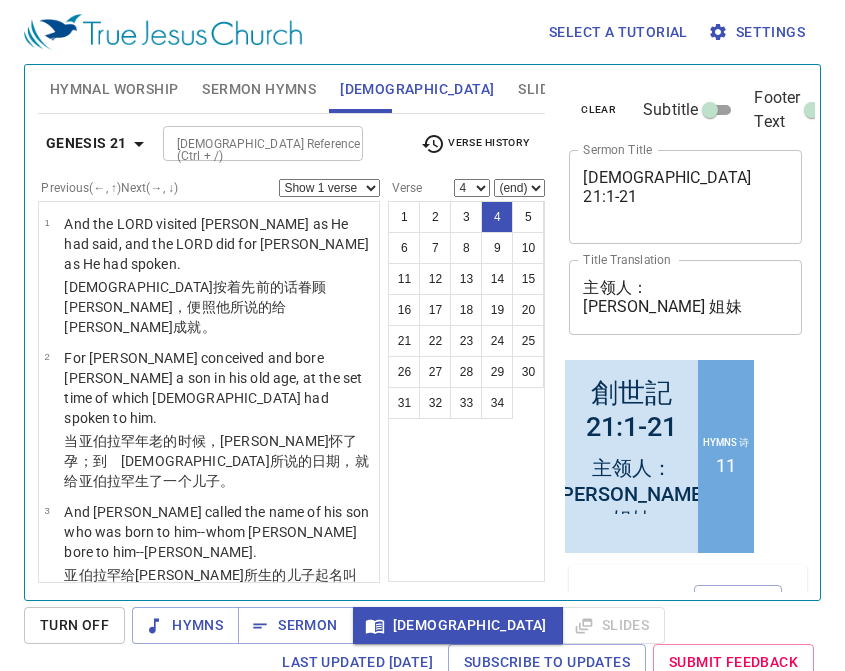 scroll, scrollTop: 177, scrollLeft: 0, axis: vertical 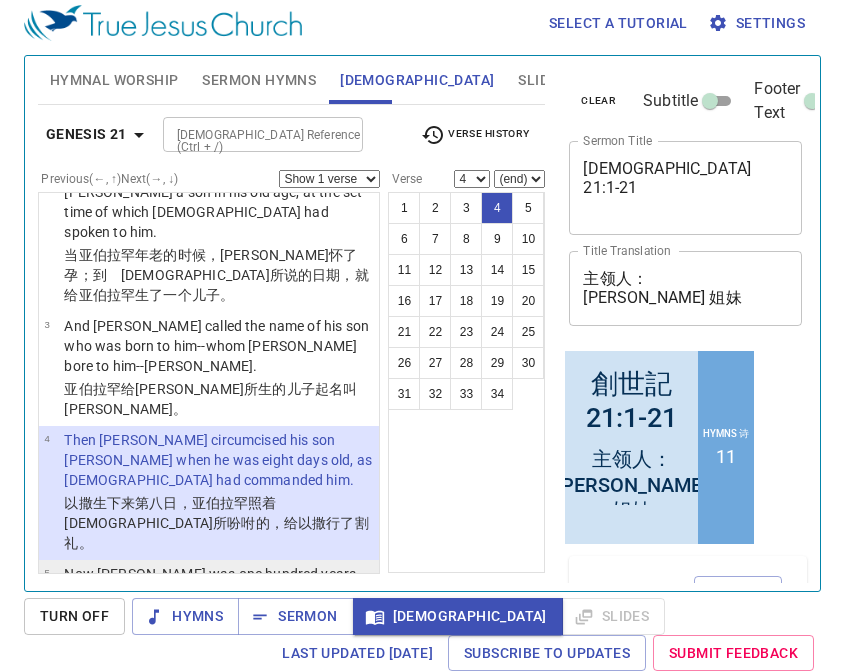 click on "Now [PERSON_NAME] was one hundred years old when his son [PERSON_NAME] was born to him." at bounding box center (218, 594) 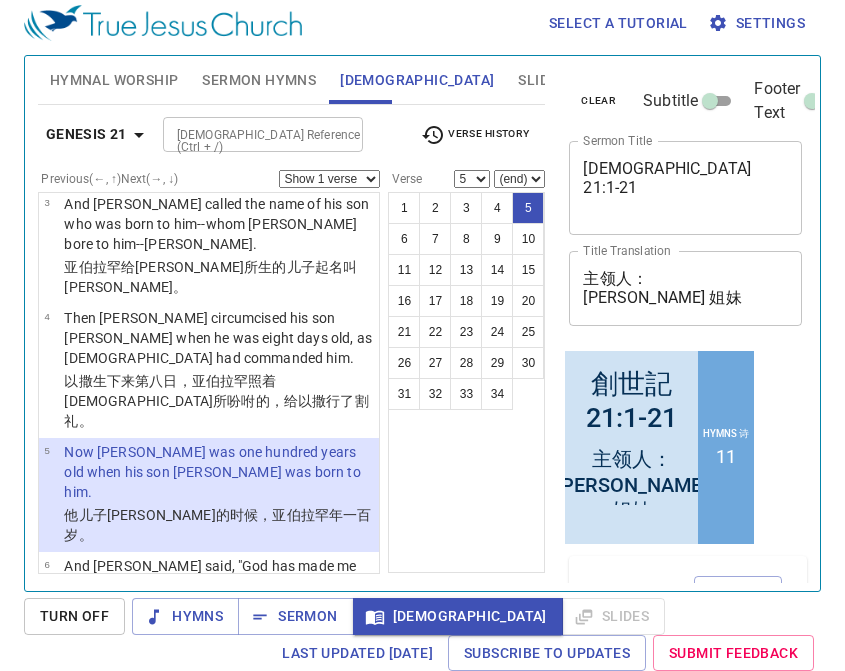 scroll, scrollTop: 309, scrollLeft: 0, axis: vertical 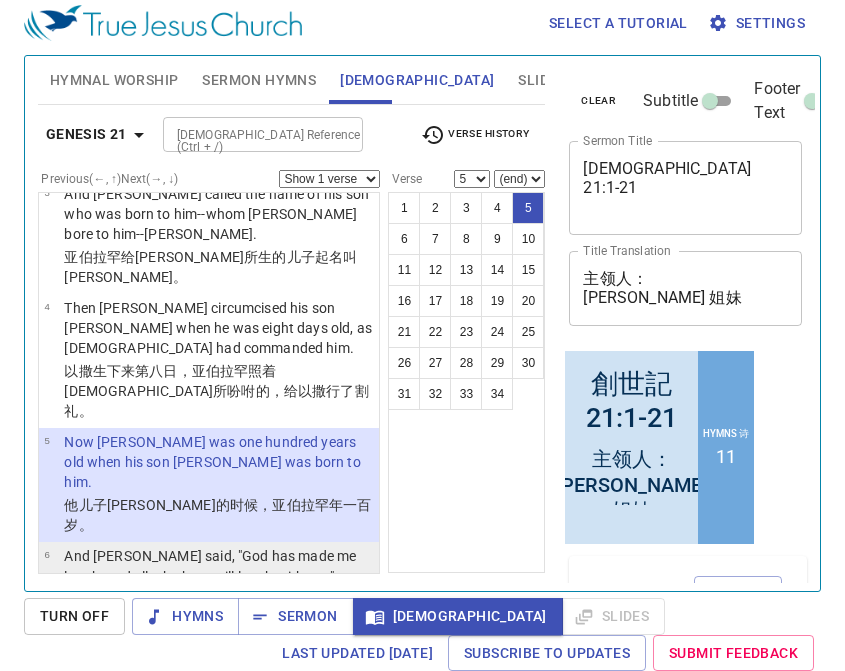 click on "[PERSON_NAME]说：　[DEMOGRAPHIC_DATA]使我喜笑，凡听见的必与我一同喜笑；" at bounding box center (218, 609) 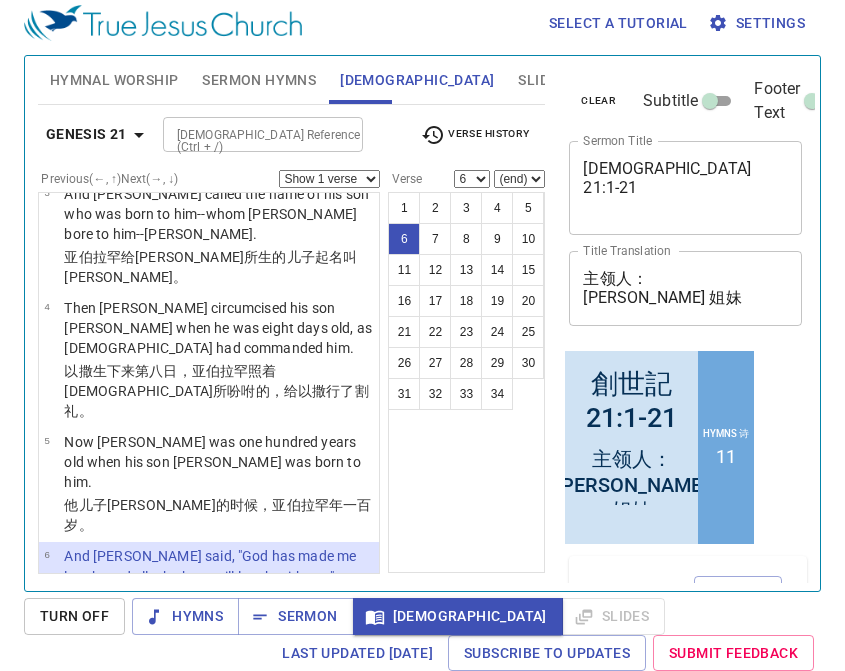 click on "She also said, "Who would have said to [PERSON_NAME] that [PERSON_NAME] would nurse children? For I have borne him a son in his old age."" at bounding box center (218, 681) 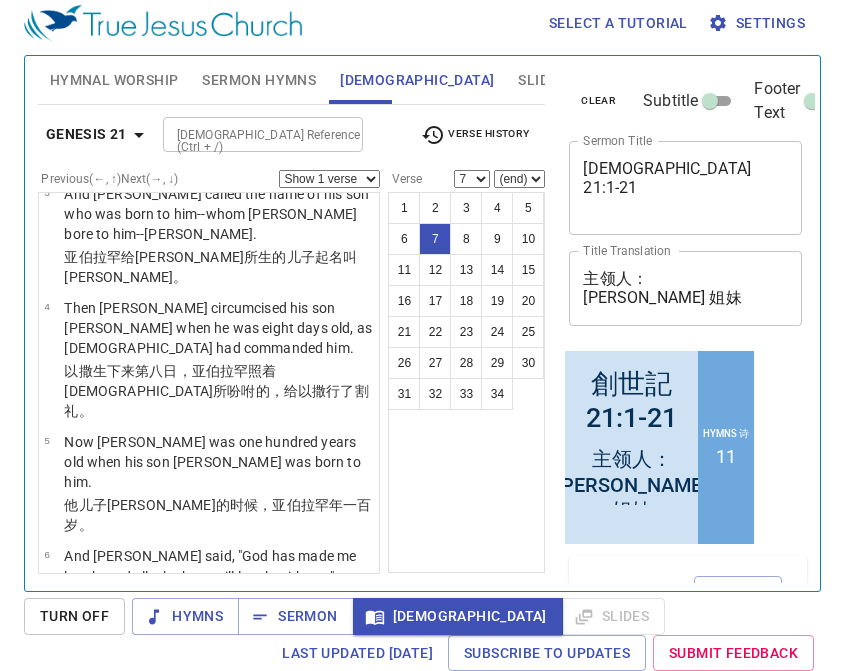 scroll, scrollTop: 469, scrollLeft: 0, axis: vertical 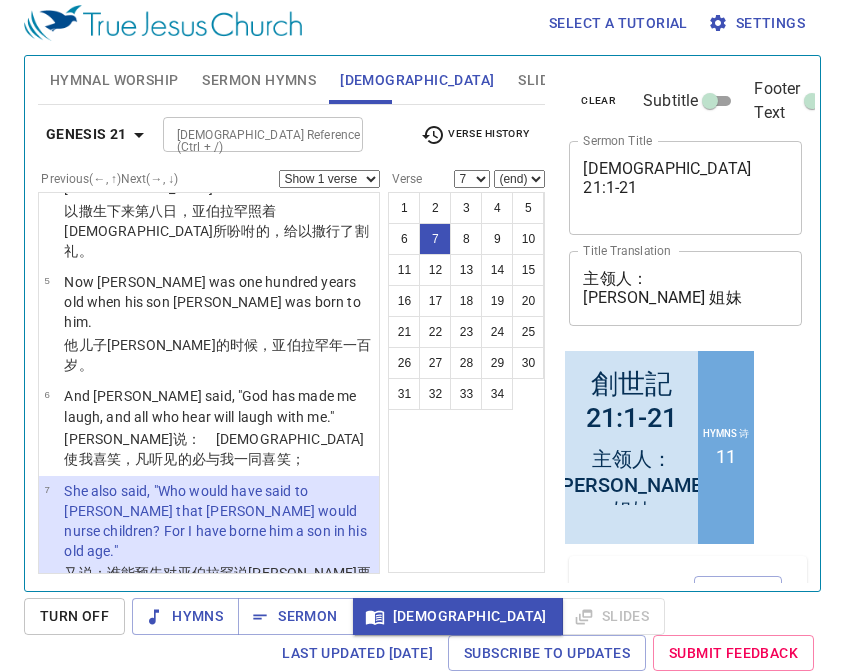 click on "So the child grew and was weaned. And [PERSON_NAME] made a great feast on the same day that [PERSON_NAME] was weaned." at bounding box center (218, 665) 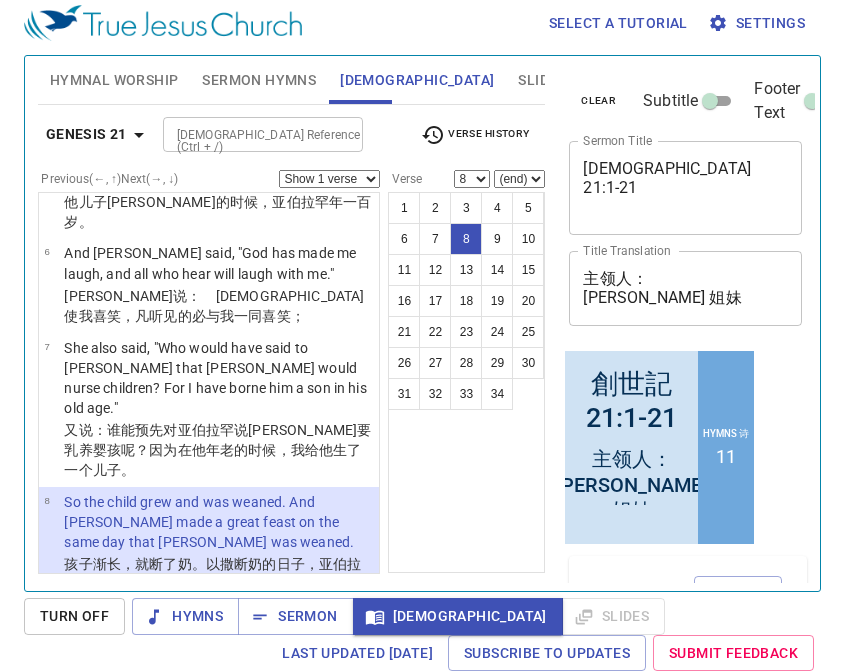 scroll, scrollTop: 618, scrollLeft: 0, axis: vertical 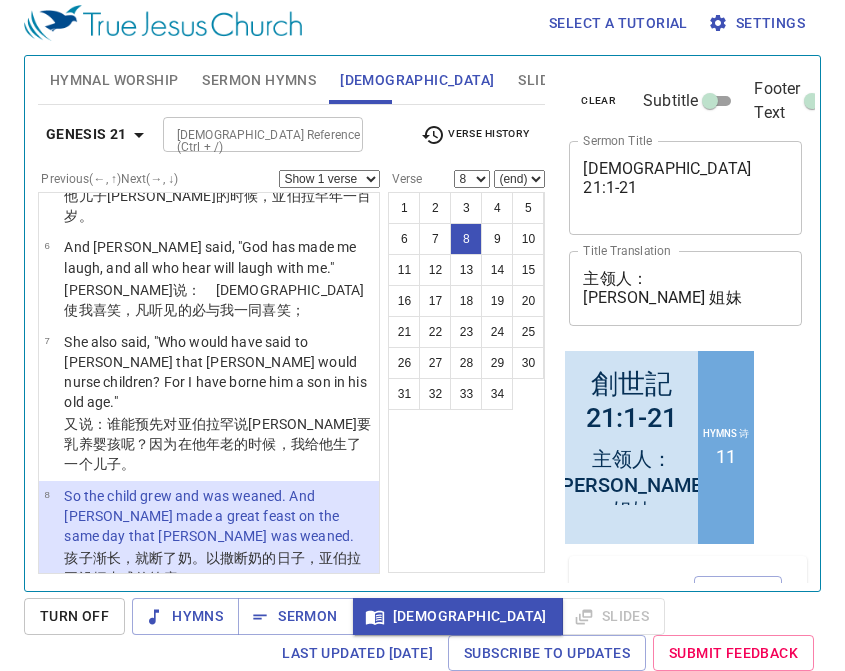 click on "当时，[PERSON_NAME]看见[DEMOGRAPHIC_DATA]人夏甲给[PERSON_NAME]所生的儿子戏笑，" at bounding box center [218, 713] 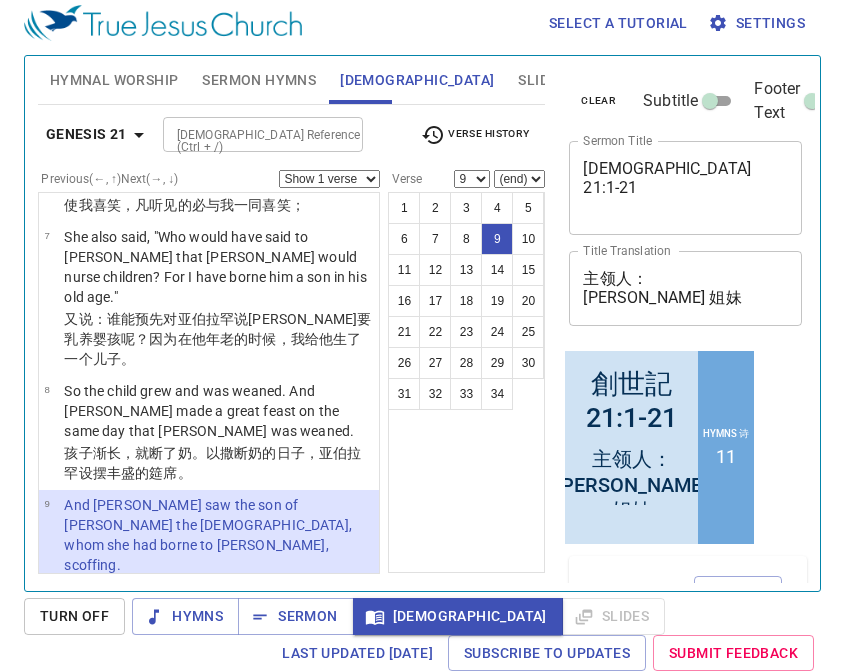 scroll, scrollTop: 739, scrollLeft: 0, axis: vertical 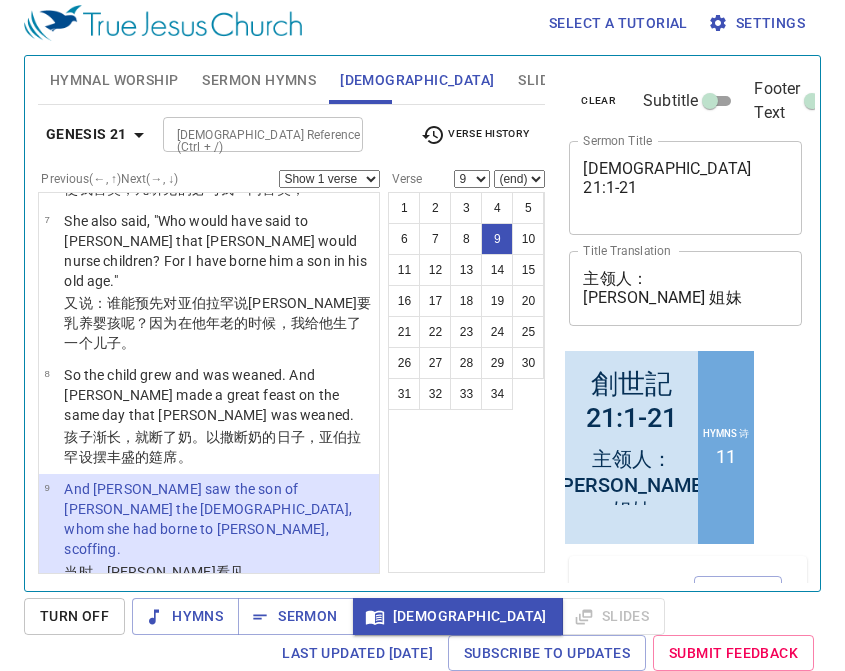 click on "Therefore she said to [PERSON_NAME], "Cast out this bondwoman and her son; for the son of this bondwoman shall not be heir with my son, namely with [PERSON_NAME]."" at bounding box center (218, 673) 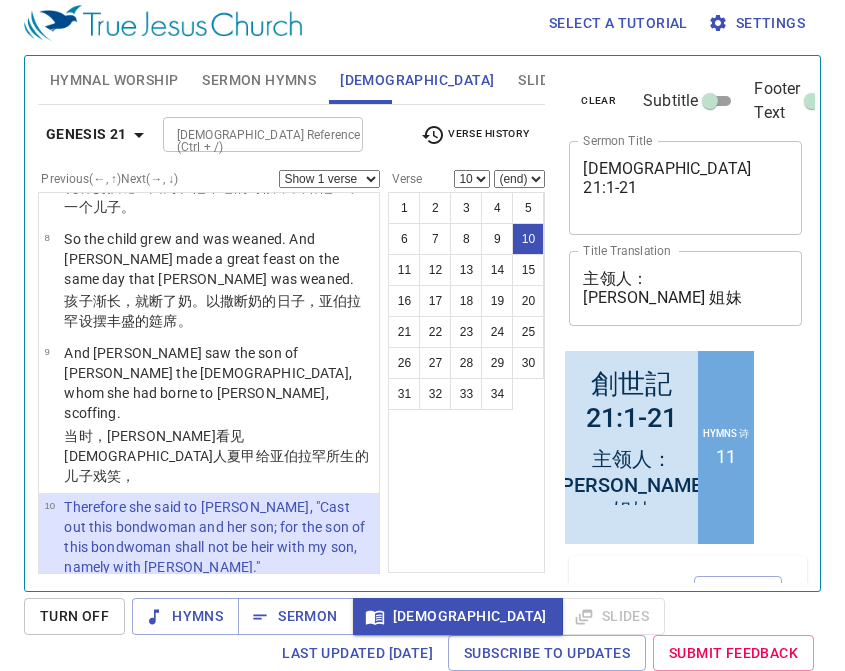 scroll, scrollTop: 882, scrollLeft: 0, axis: vertical 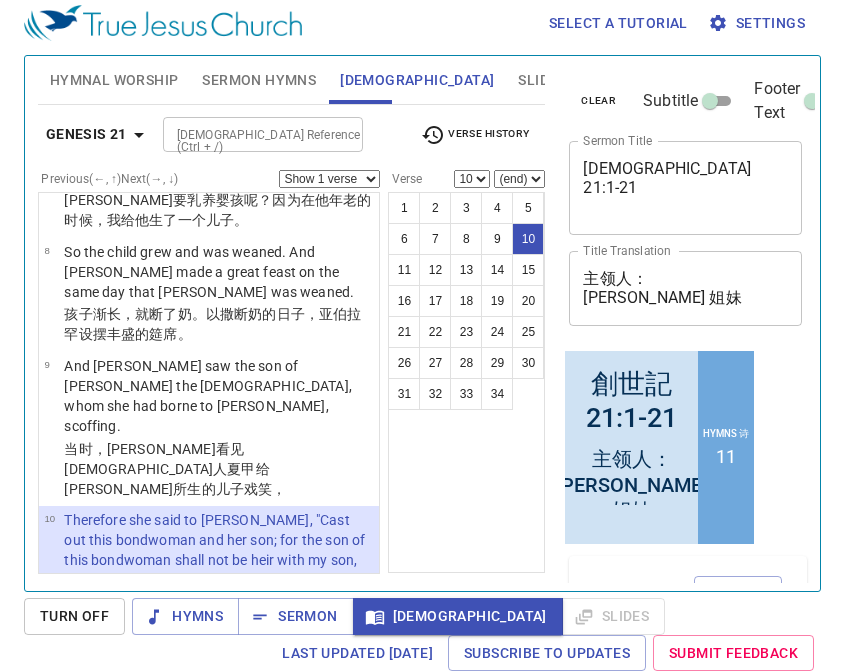 click on "亚伯拉罕因他儿子的缘故很忧愁。" at bounding box center (218, 717) 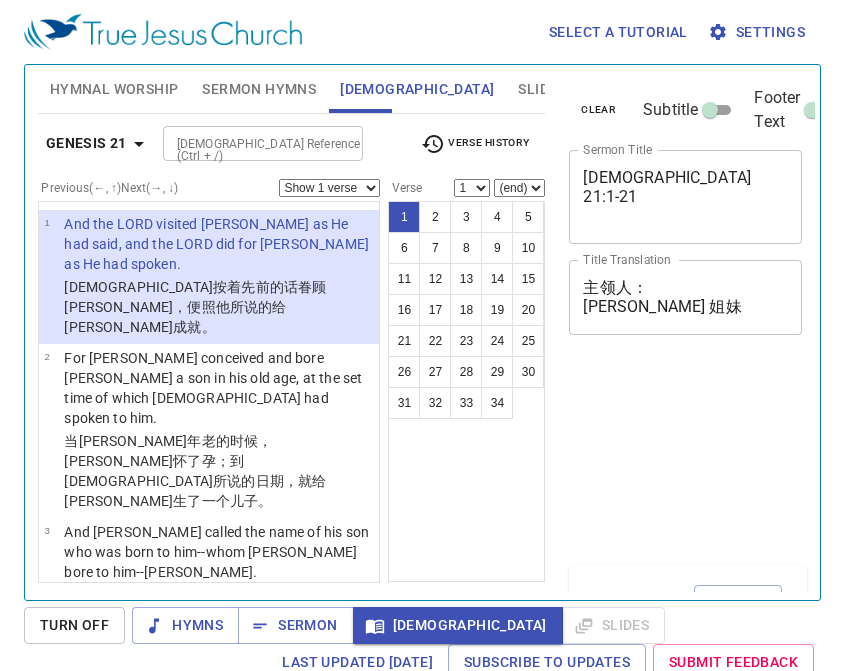 scroll, scrollTop: 9, scrollLeft: 0, axis: vertical 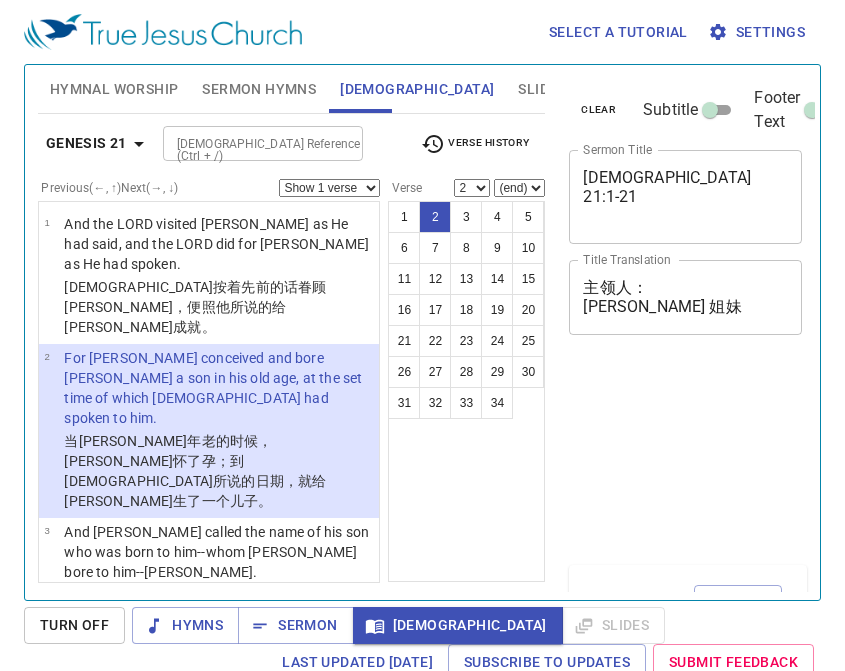 select on "2" 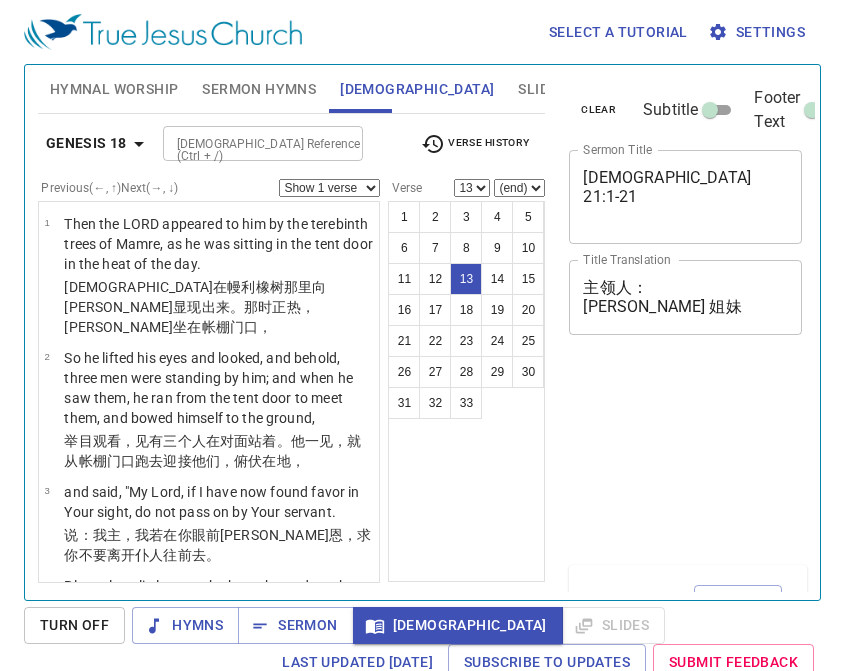 select on "13" 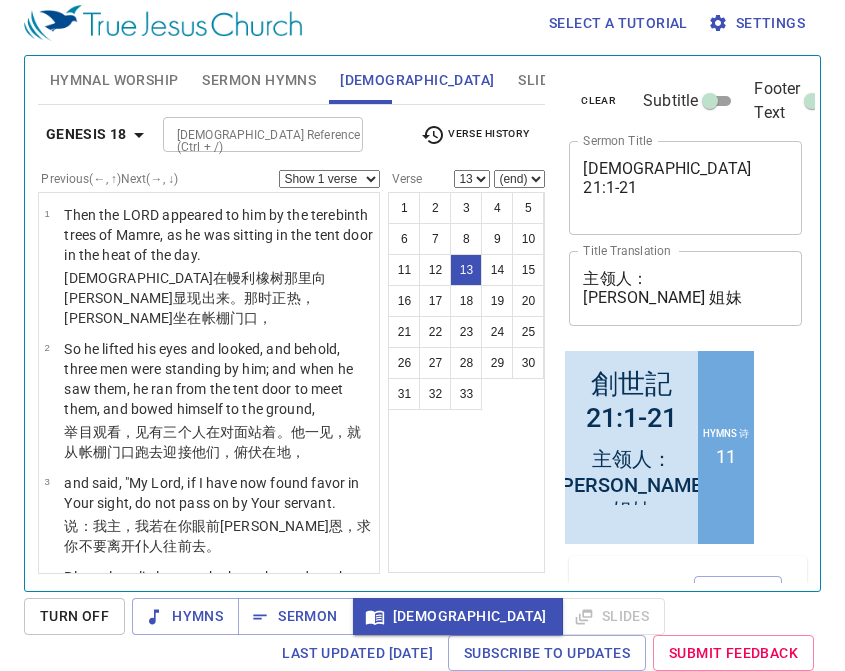 scroll, scrollTop: 9, scrollLeft: 0, axis: vertical 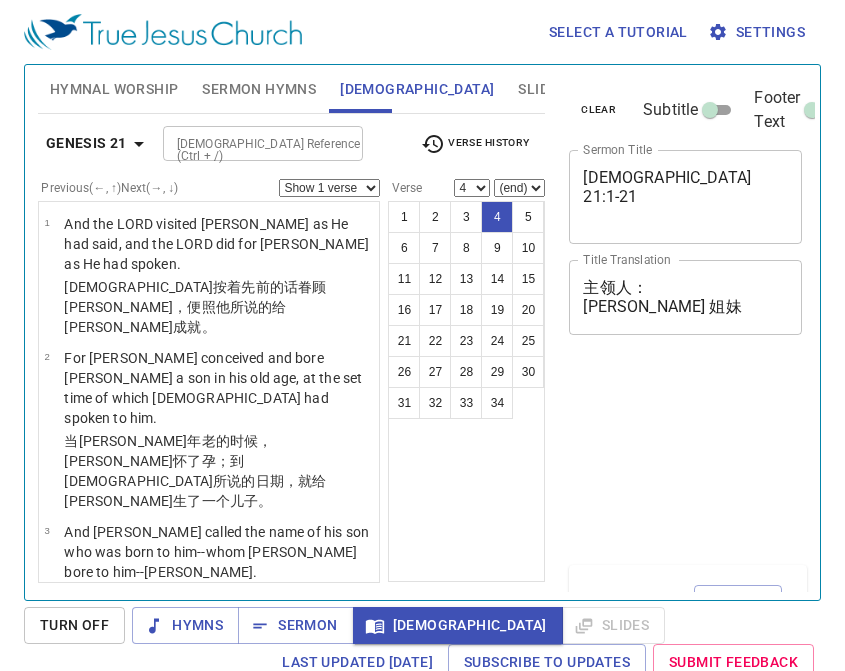 select on "4" 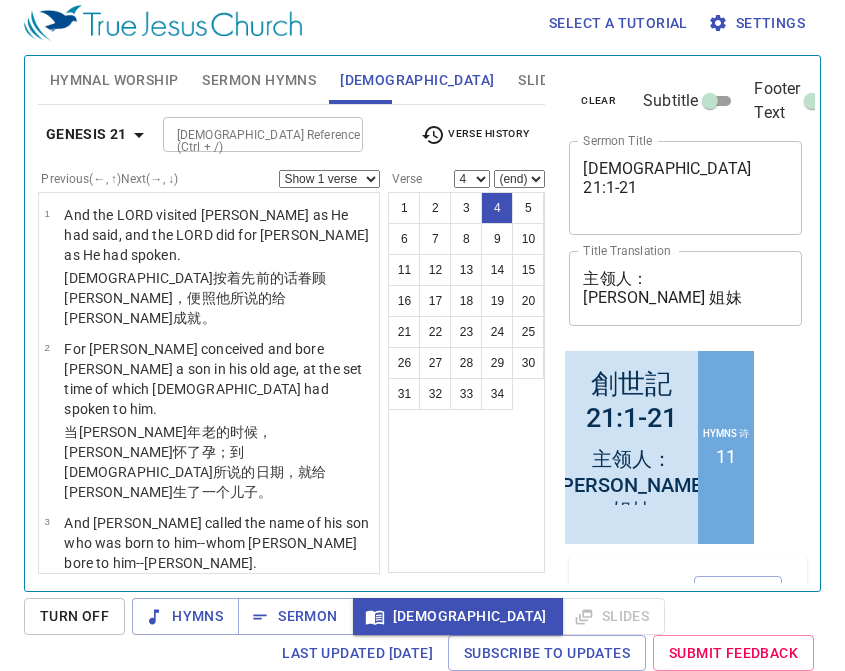 scroll, scrollTop: 9, scrollLeft: 0, axis: vertical 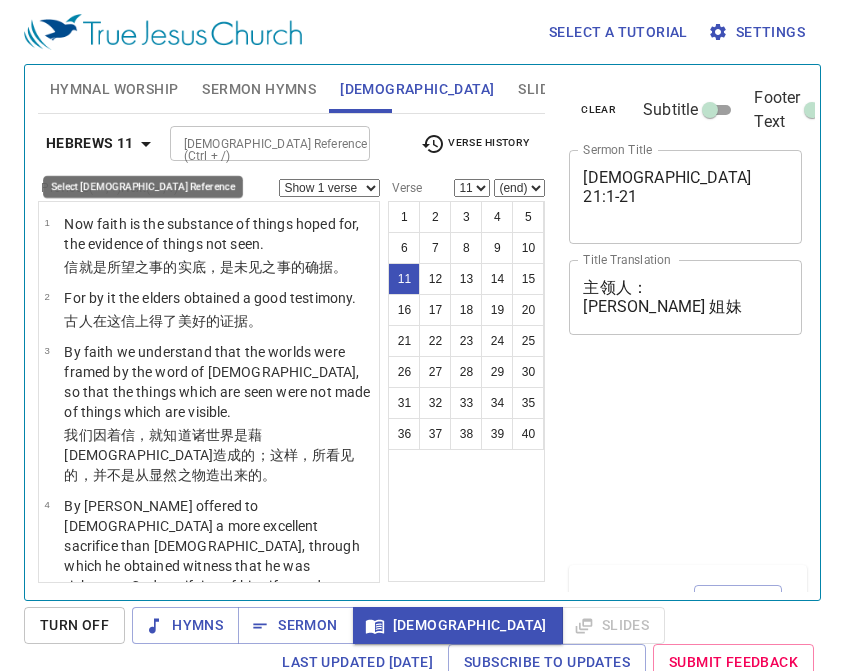 select on "11" 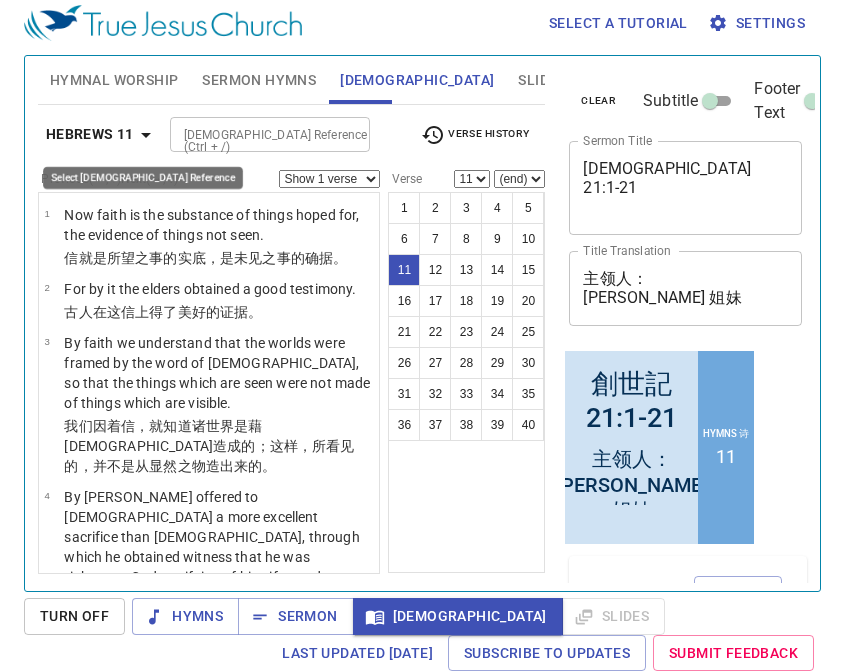scroll, scrollTop: 9, scrollLeft: 0, axis: vertical 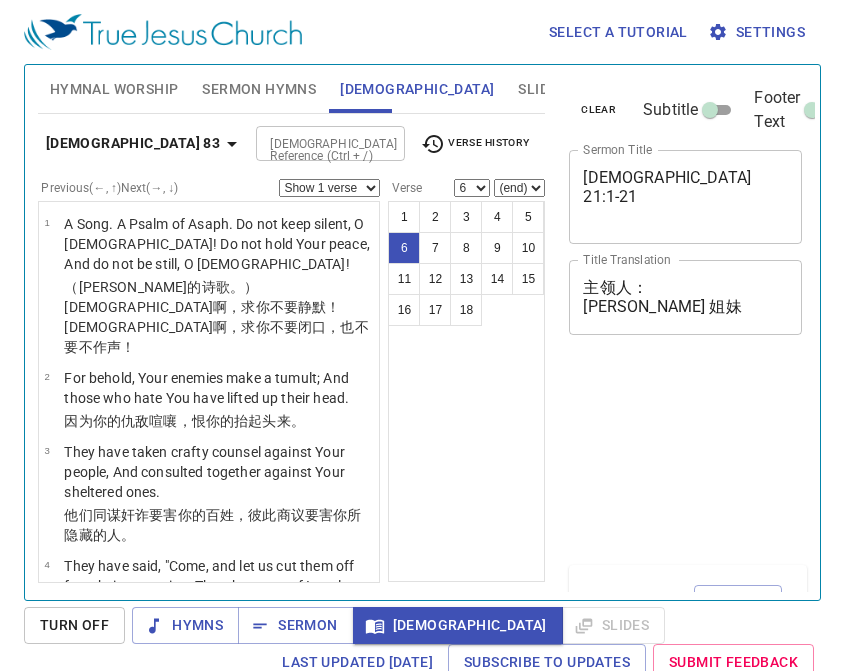 select on "6" 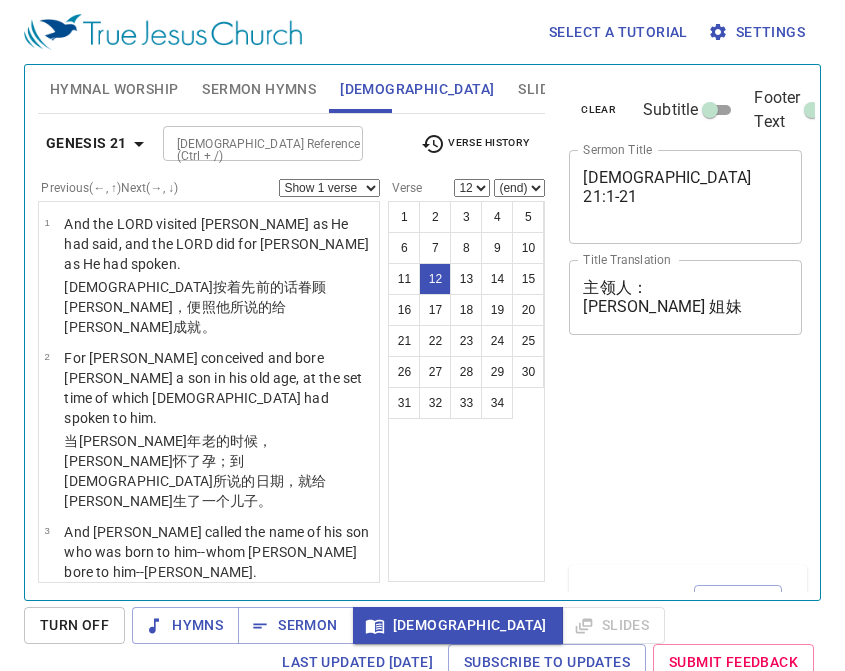 select on "12" 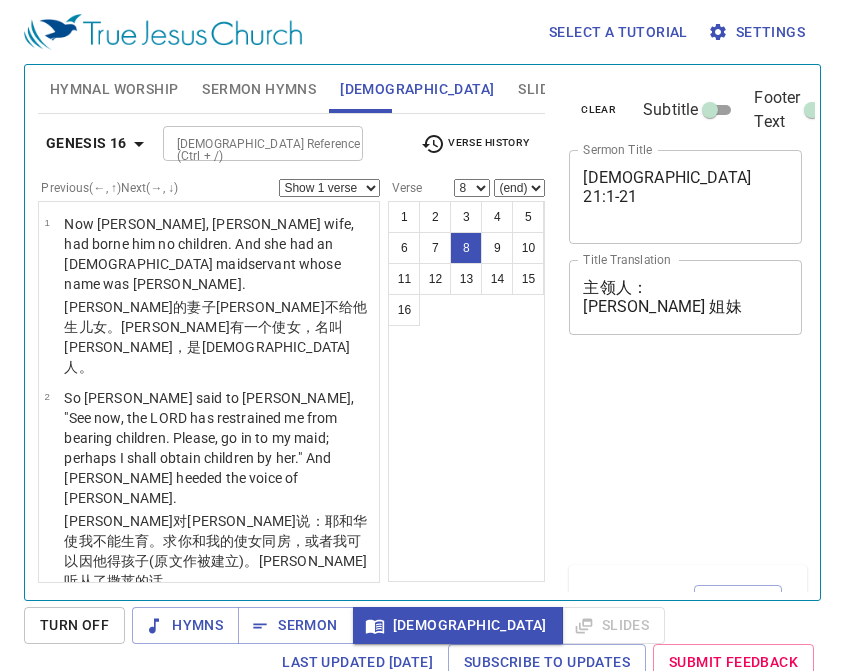 select on "8" 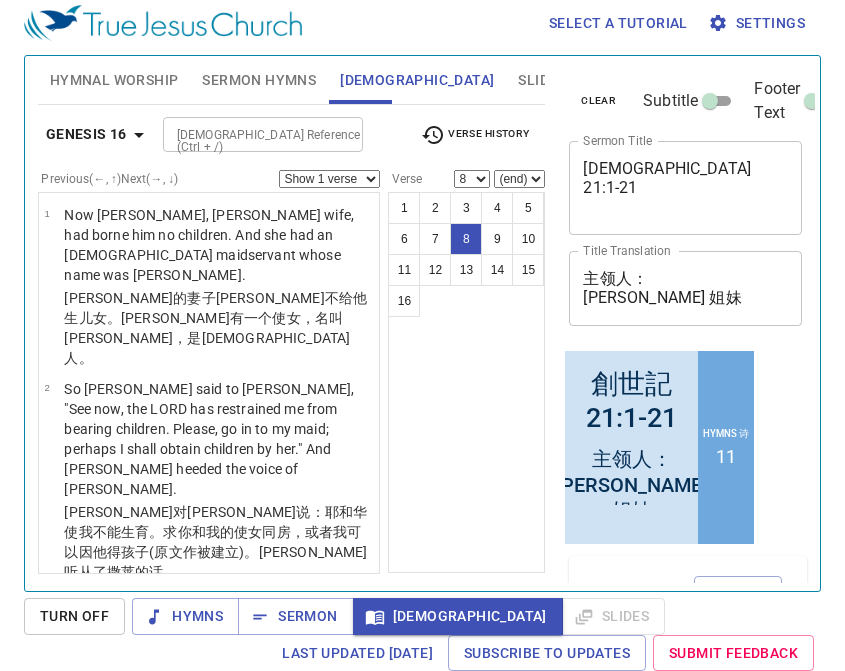 scroll, scrollTop: 9, scrollLeft: 0, axis: vertical 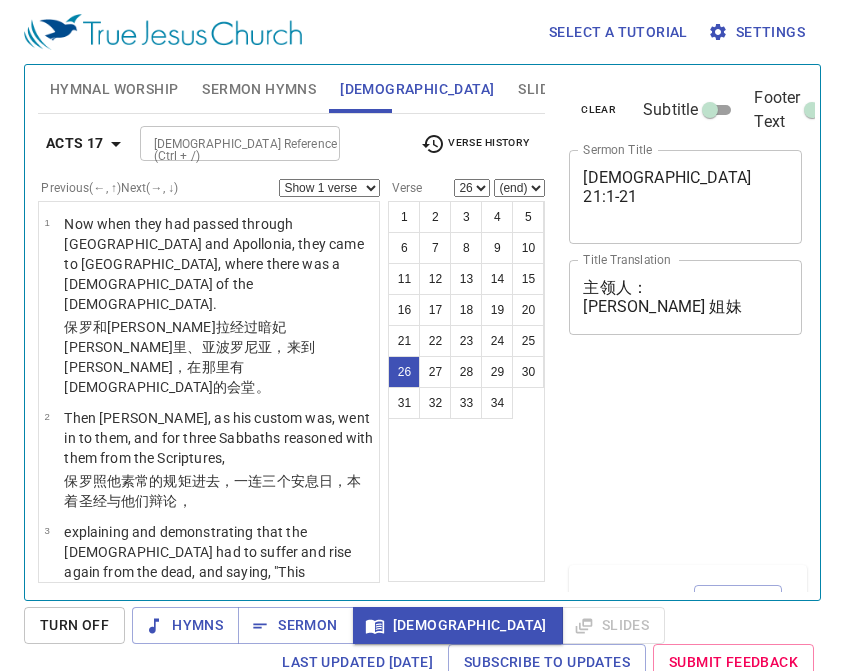 select on "26" 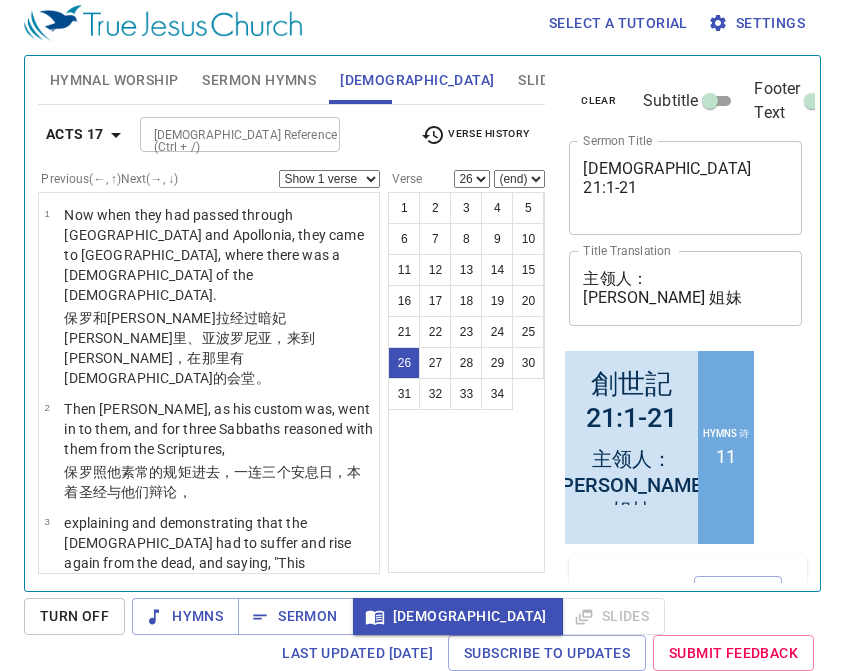 scroll, scrollTop: 9, scrollLeft: 0, axis: vertical 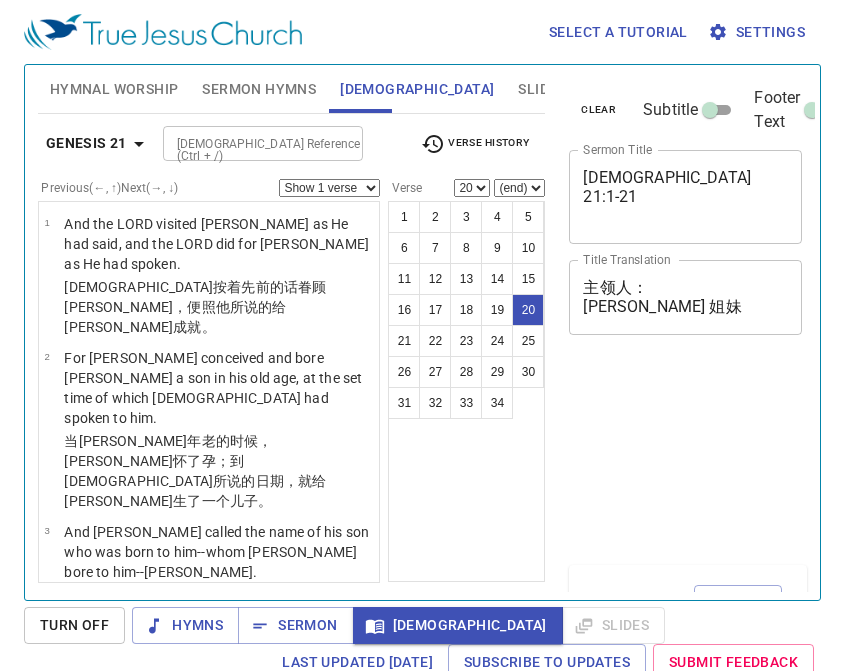 select on "20" 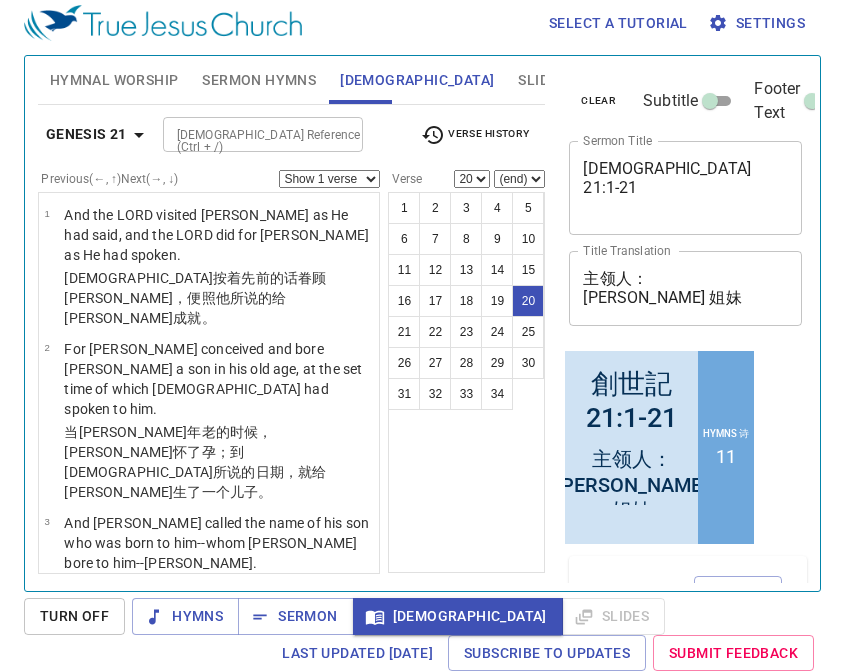 scroll, scrollTop: 9, scrollLeft: 0, axis: vertical 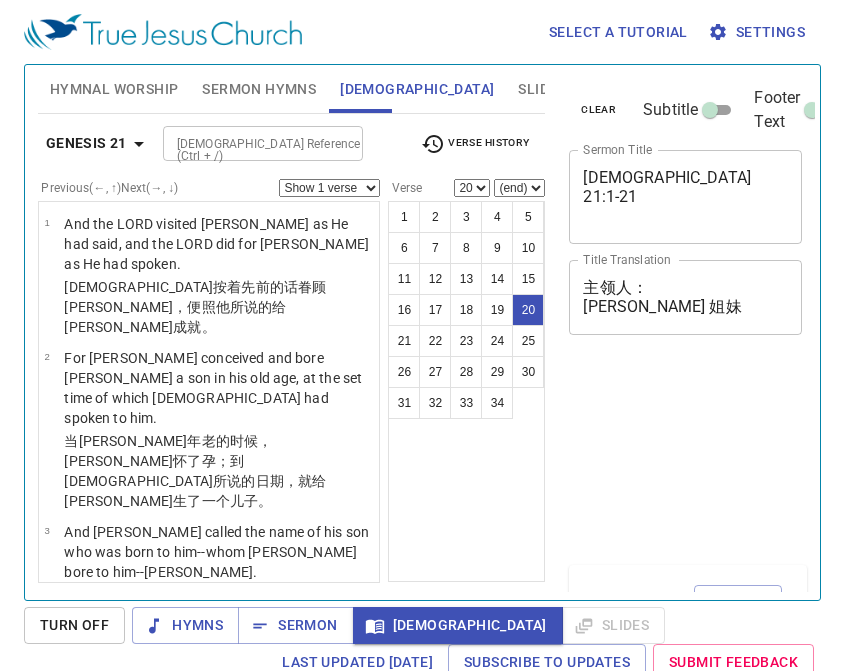select on "20" 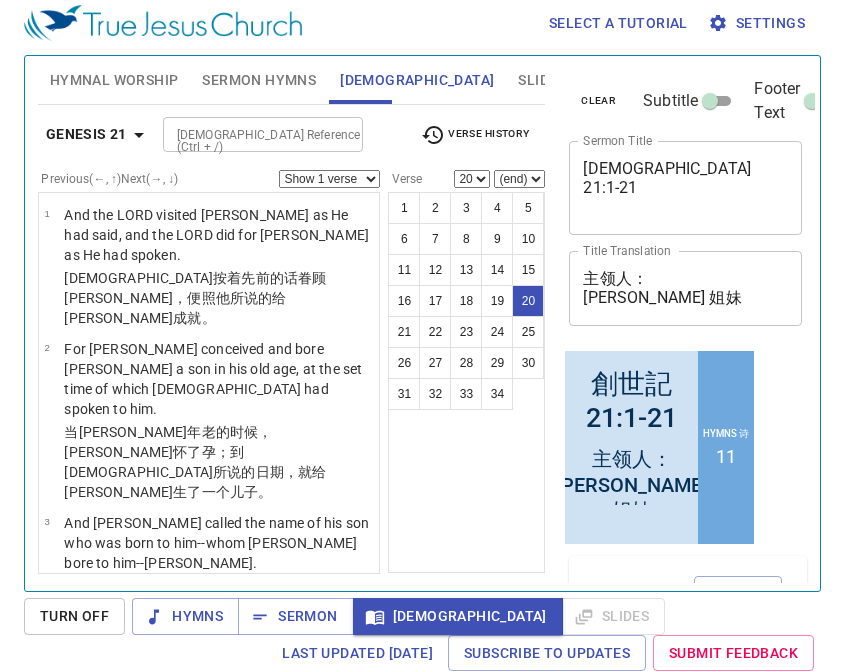 scroll, scrollTop: 9, scrollLeft: 0, axis: vertical 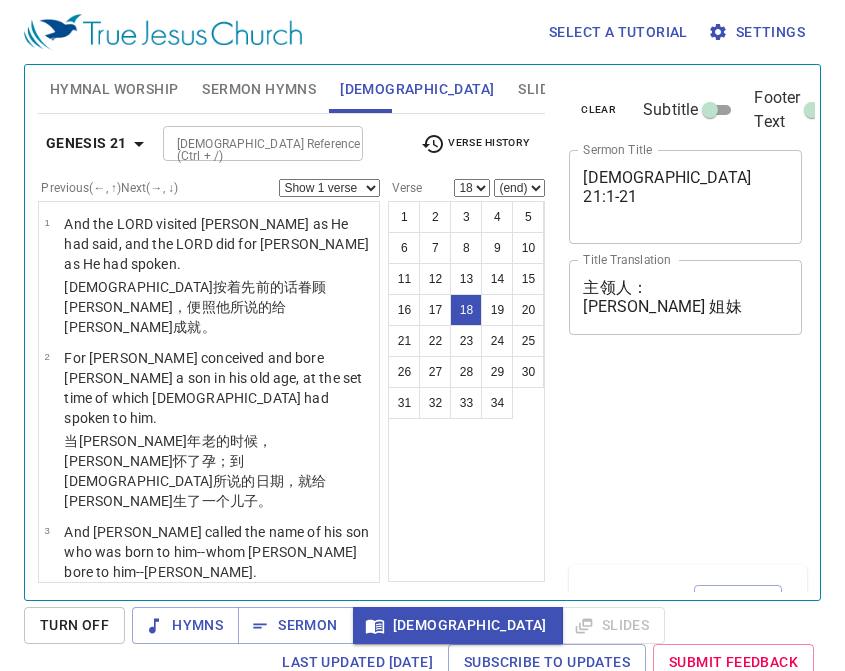 select on "18" 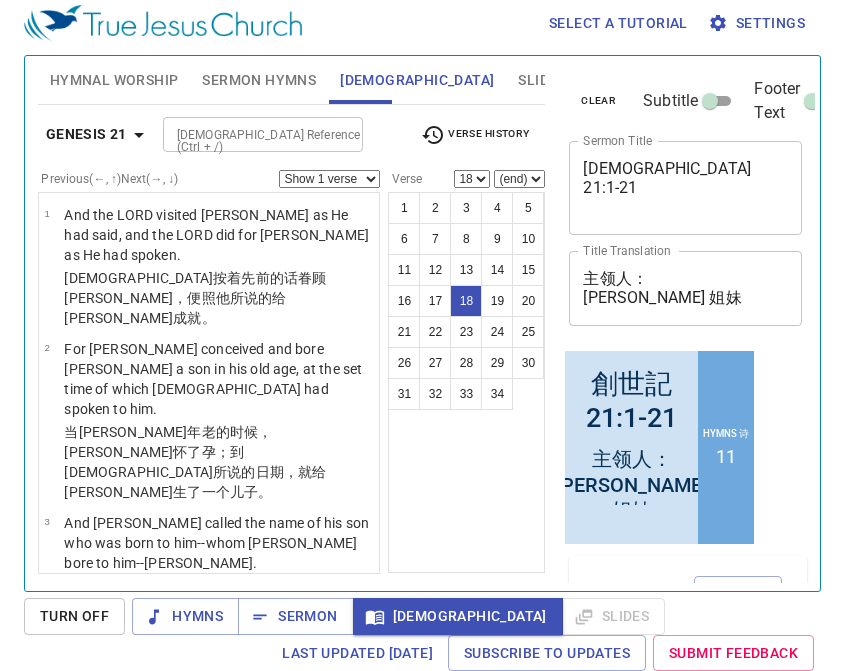 scroll, scrollTop: 9, scrollLeft: 0, axis: vertical 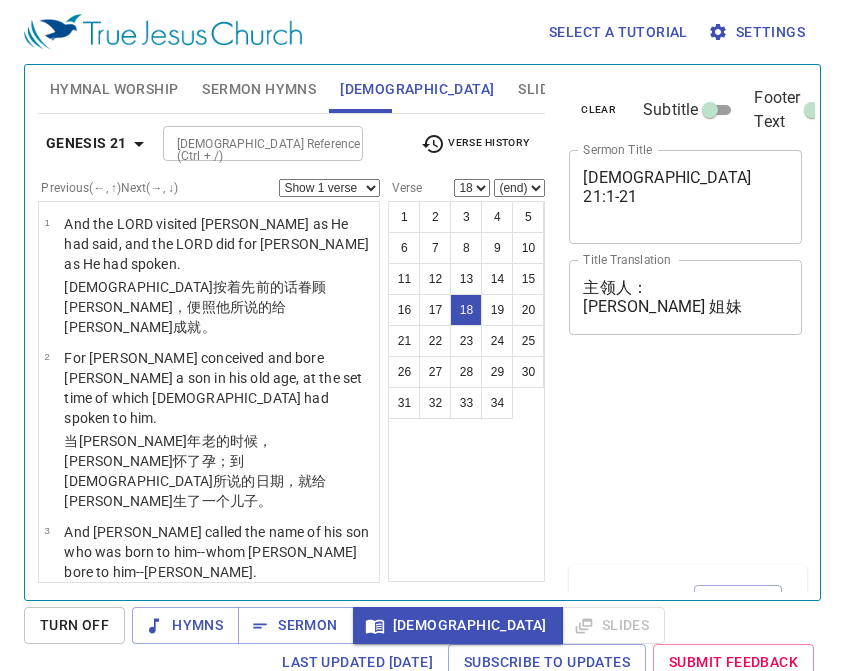 select on "18" 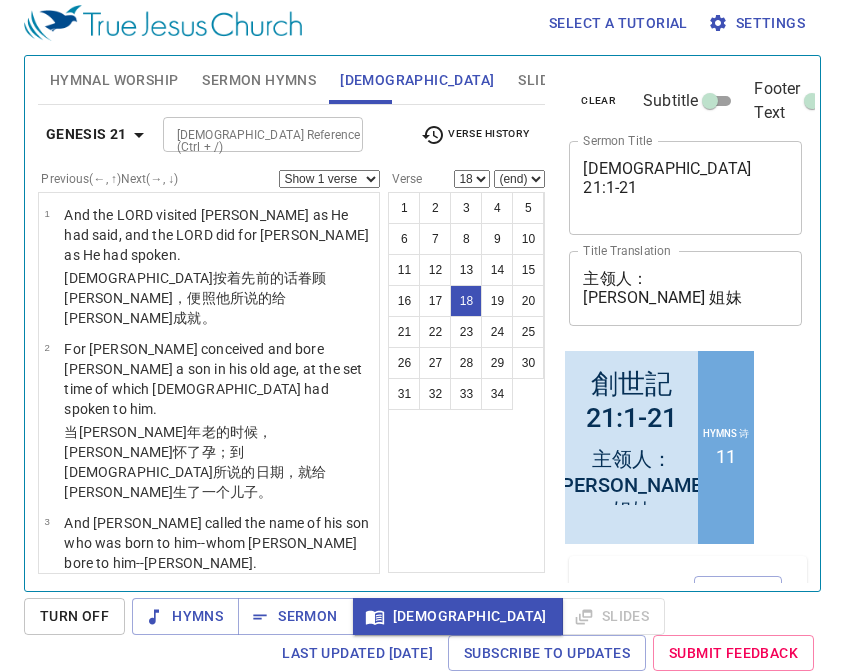 scroll, scrollTop: 9, scrollLeft: 0, axis: vertical 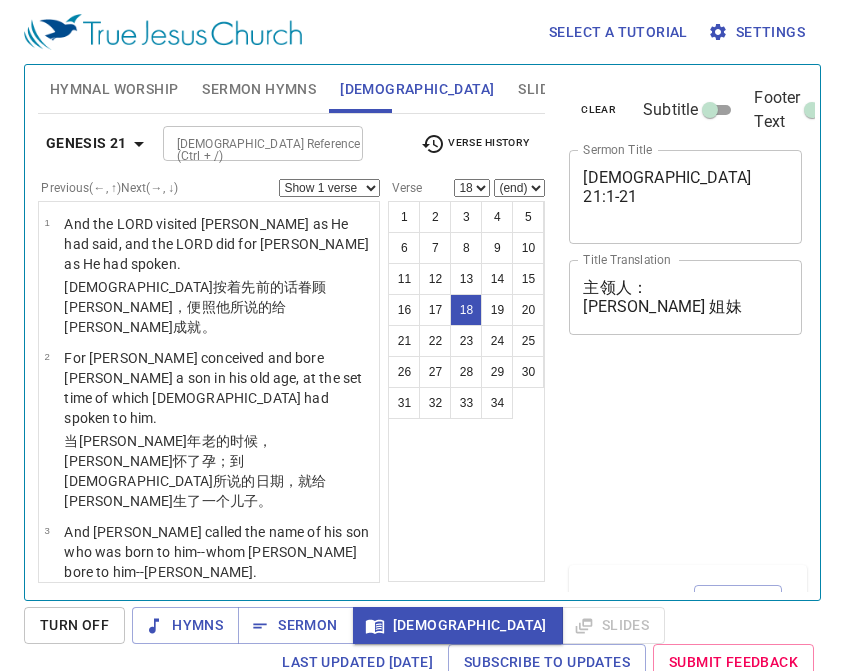 select on "18" 